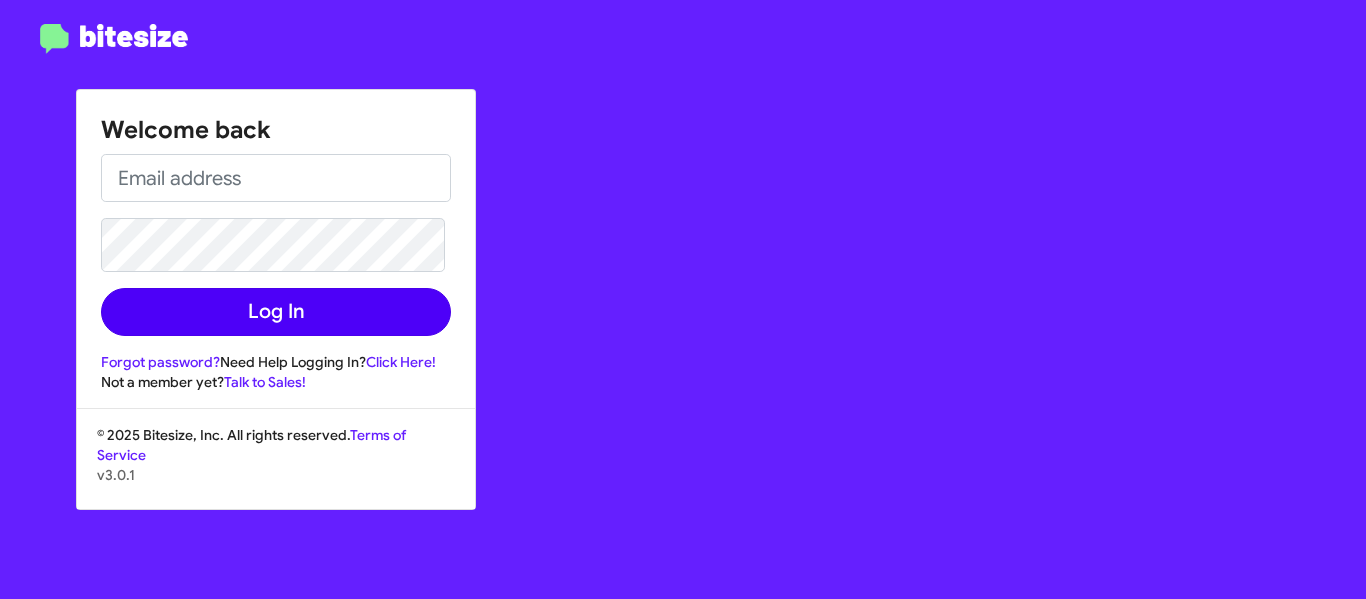 scroll, scrollTop: 0, scrollLeft: 0, axis: both 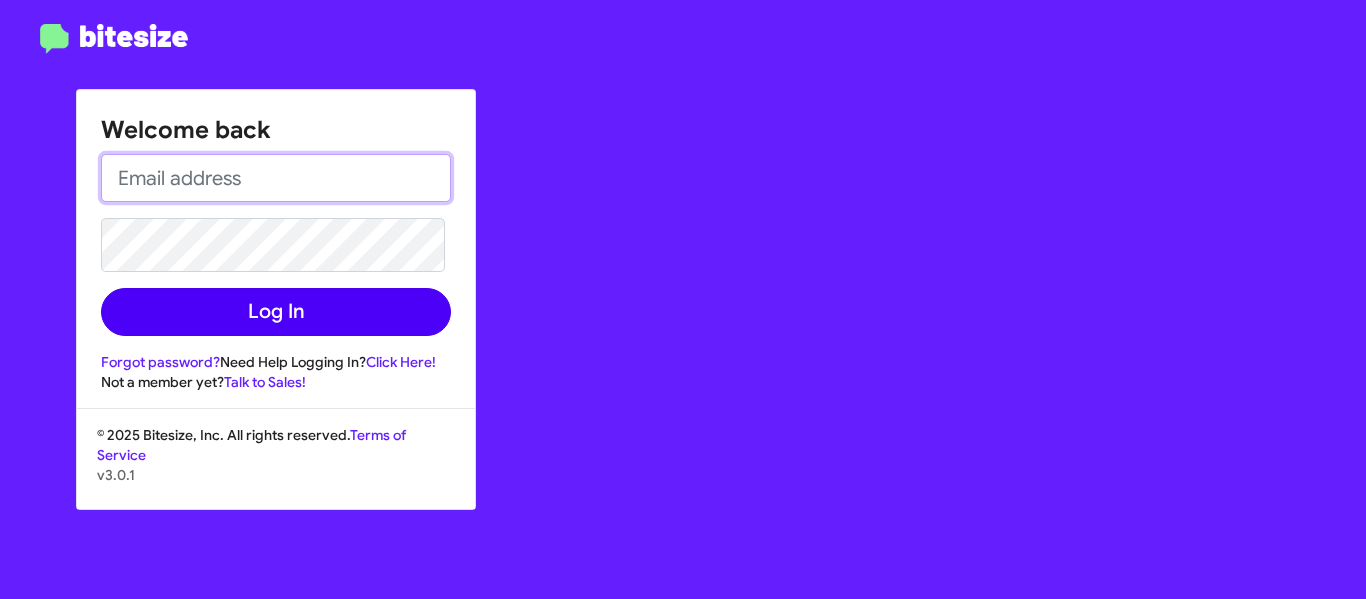 type on "[EMAIL]" 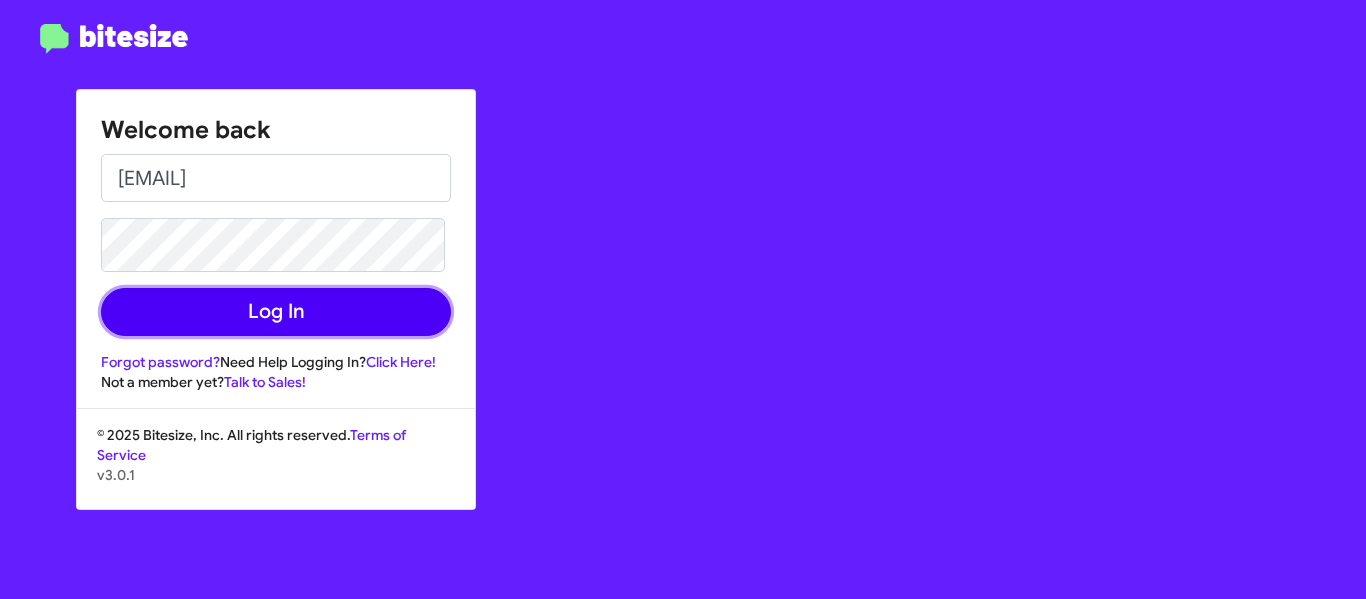 click on "Log In" 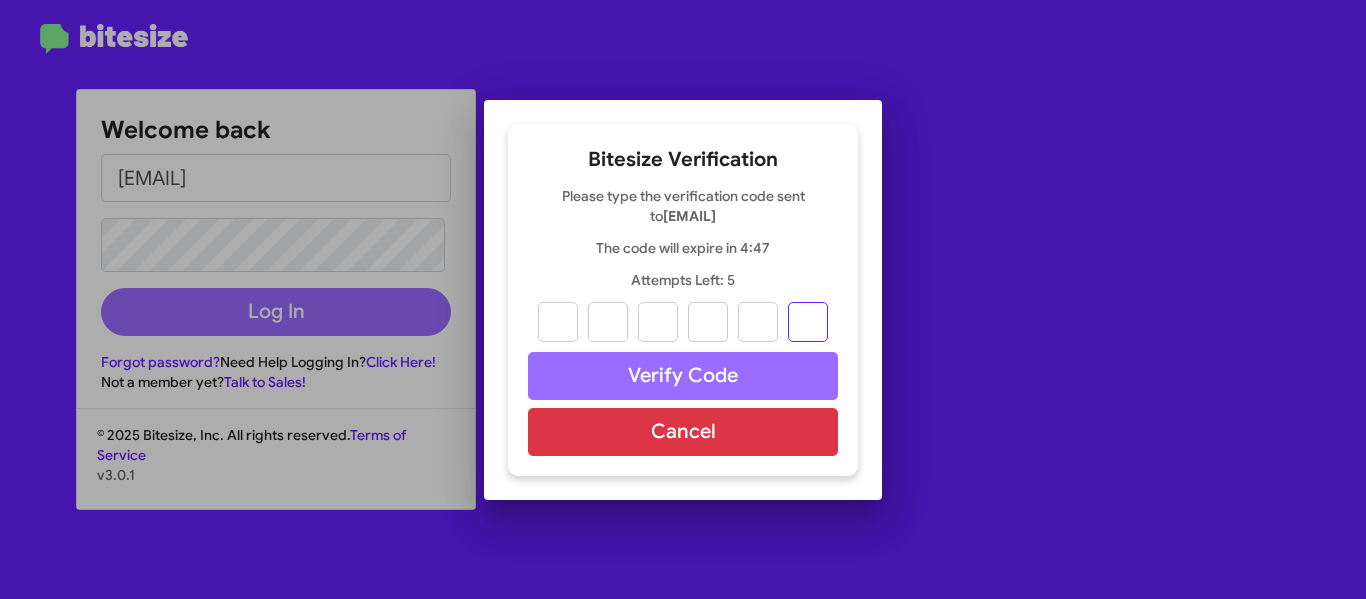 paste on "6" 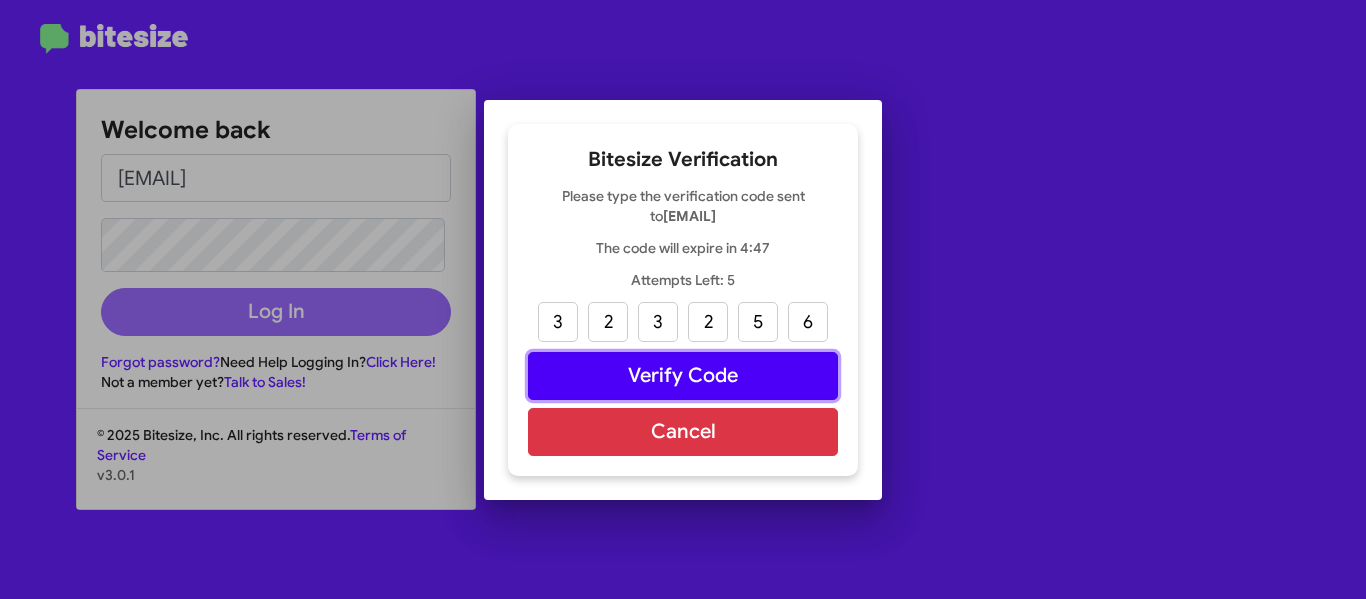 click on "Verify Code" at bounding box center (683, 376) 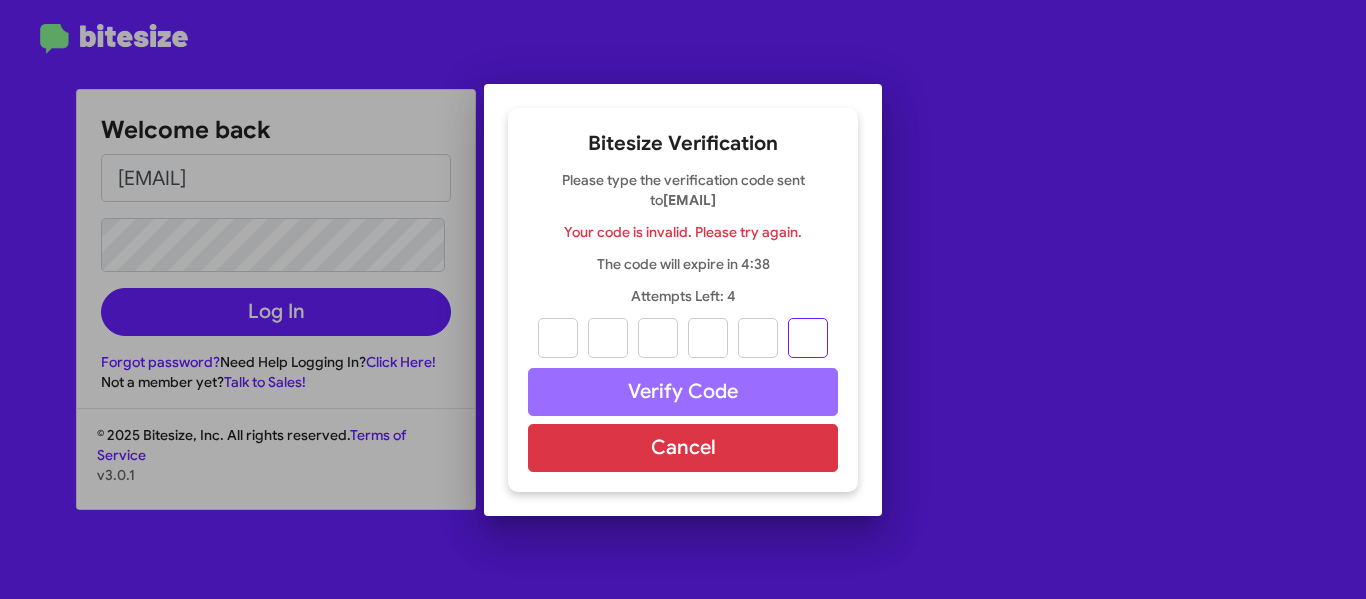 paste on "6" 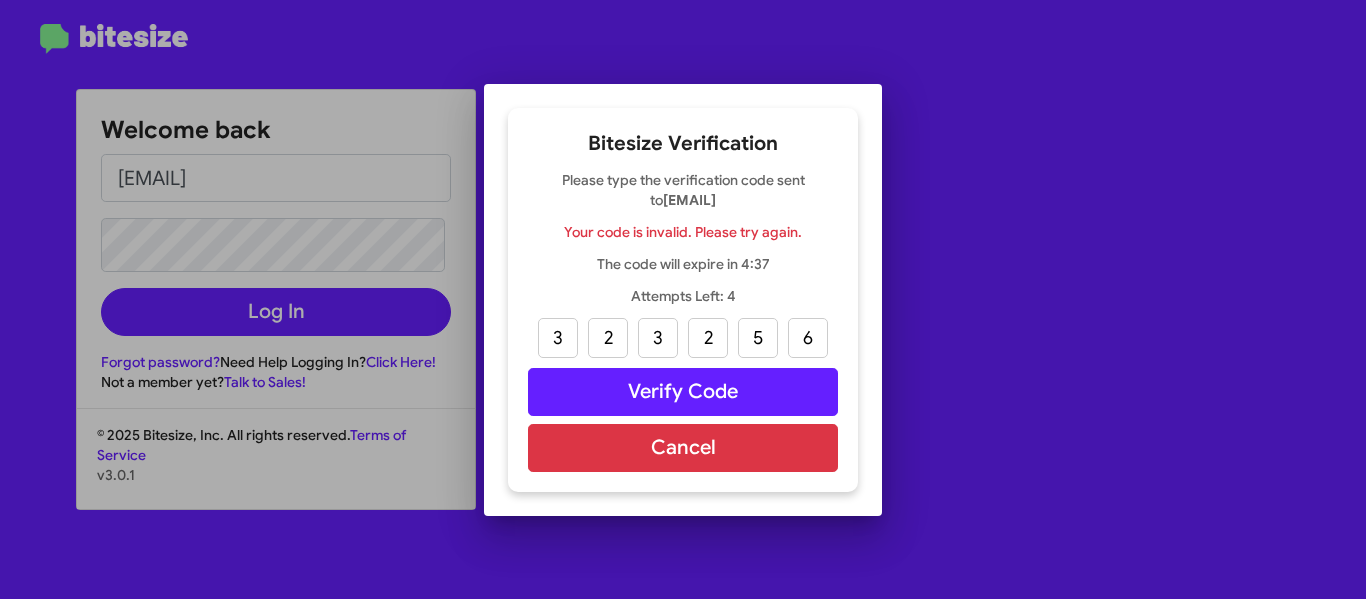 click on "Bitesize Verification Please type the verification code sent to [EMAIL] Your code is invalid. Please try again. The code will expire in [TIME] Attempts Left: [NUMBER] [NUMBER] [NUMBER] [NUMBER] [NUMBER] [NUMBER] [NUMBER] Verify Code Cancel" at bounding box center (683, 300) 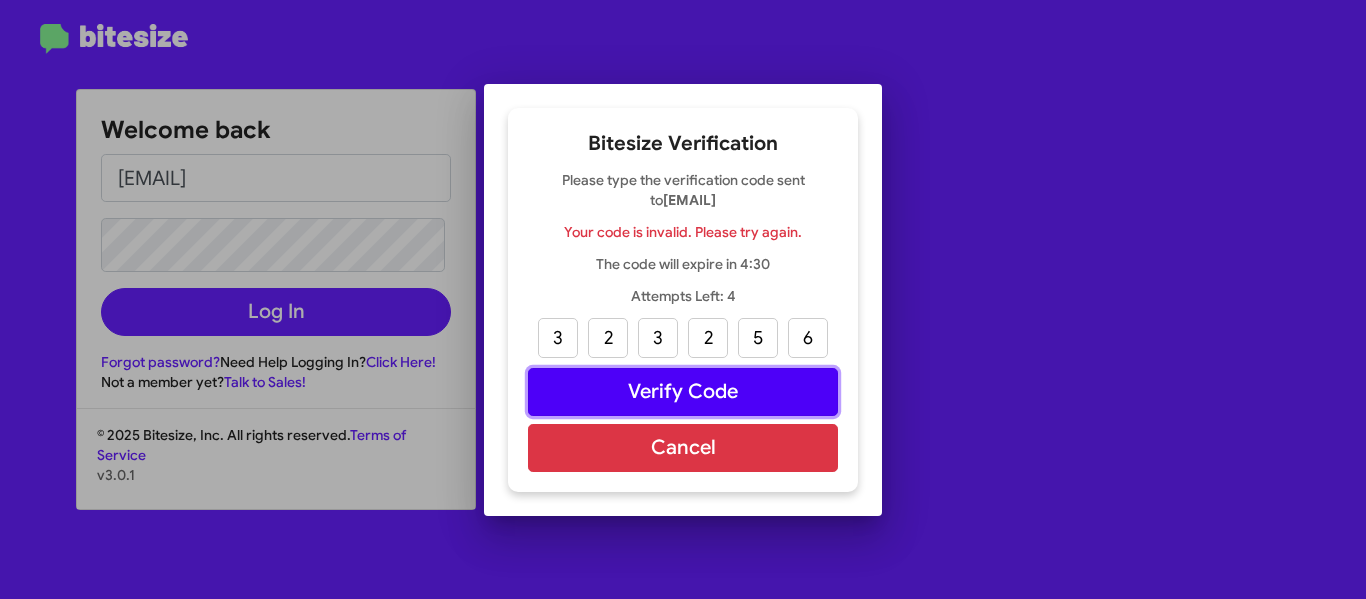 click on "Verify Code" at bounding box center [683, 392] 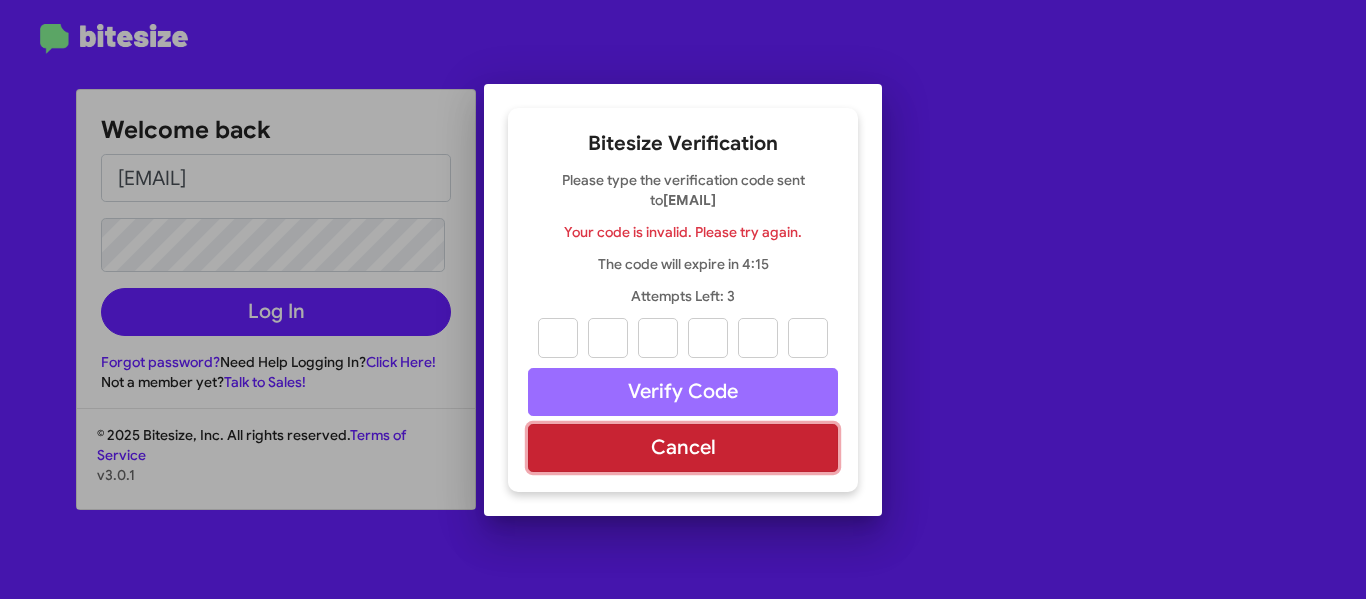 click on "Cancel" at bounding box center [683, 448] 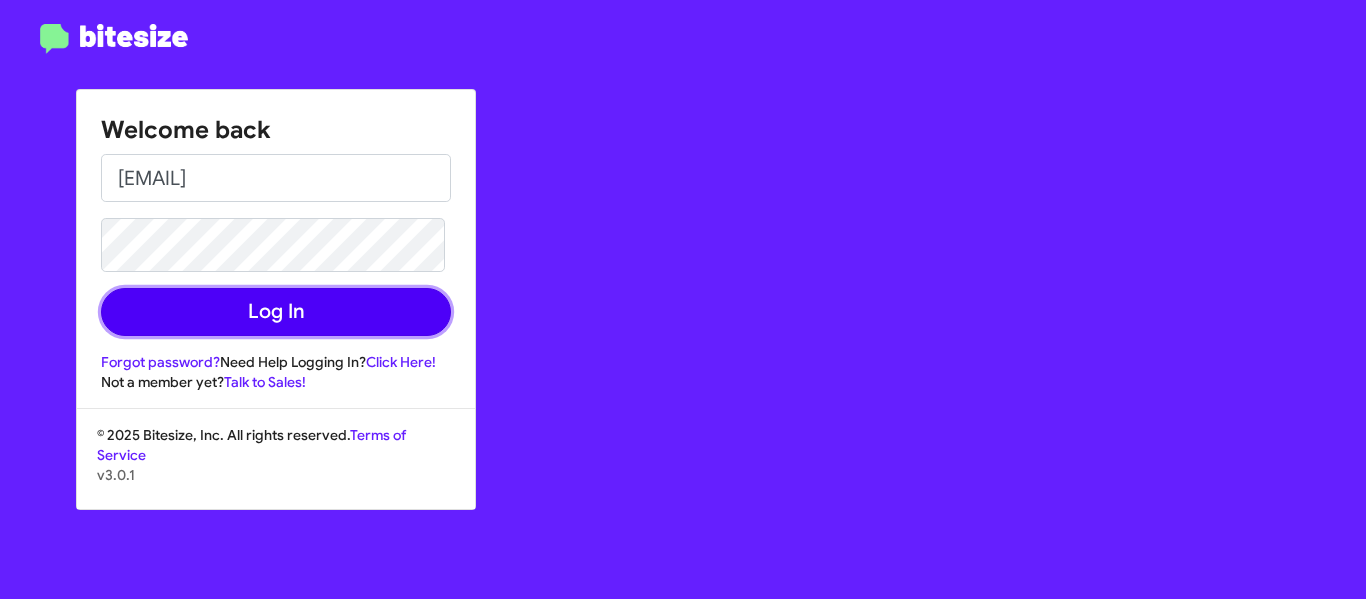 click on "Log In" 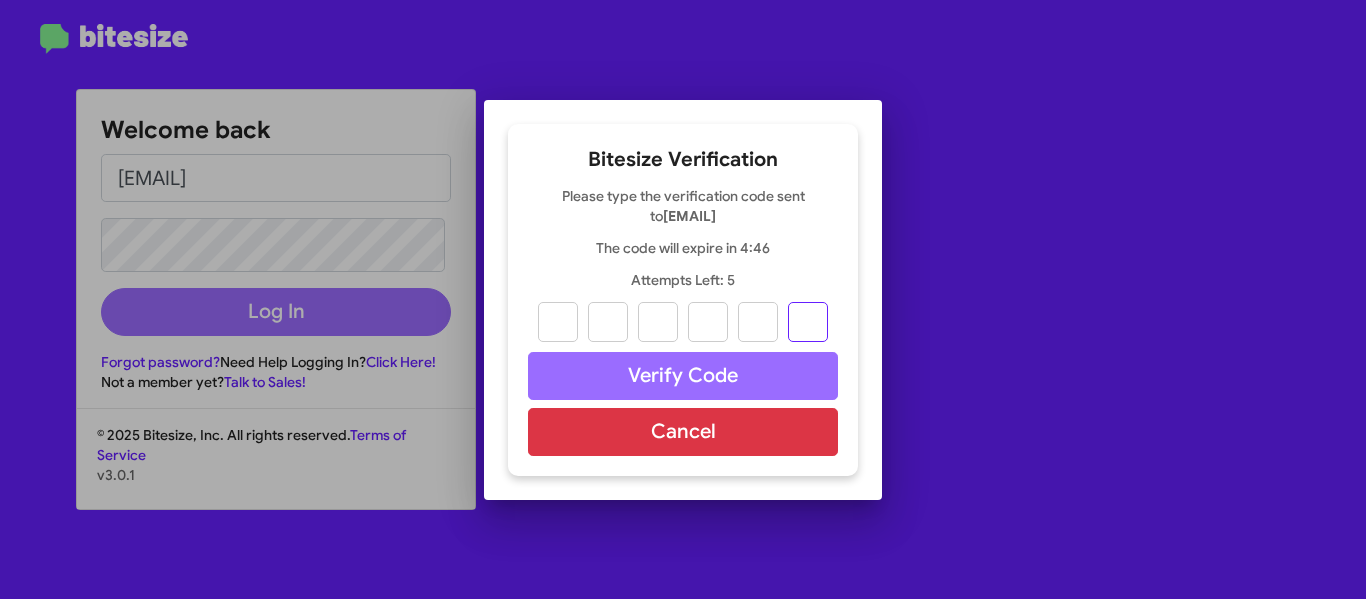 paste on "1" 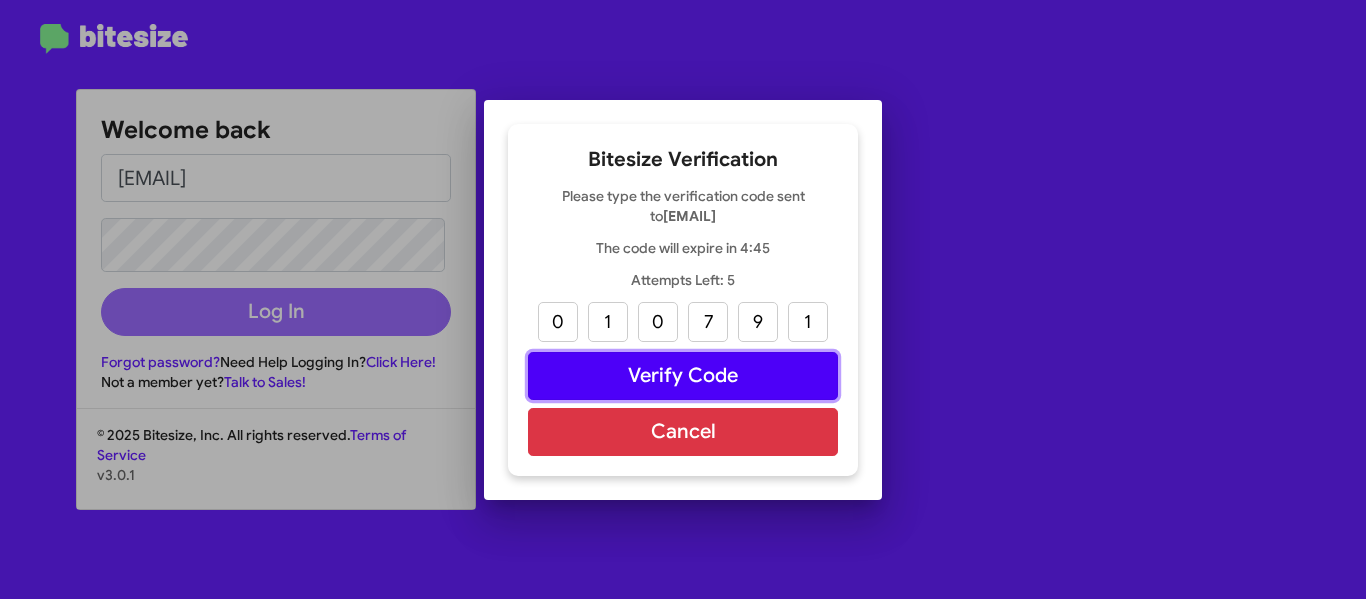 click on "Verify Code" at bounding box center [683, 376] 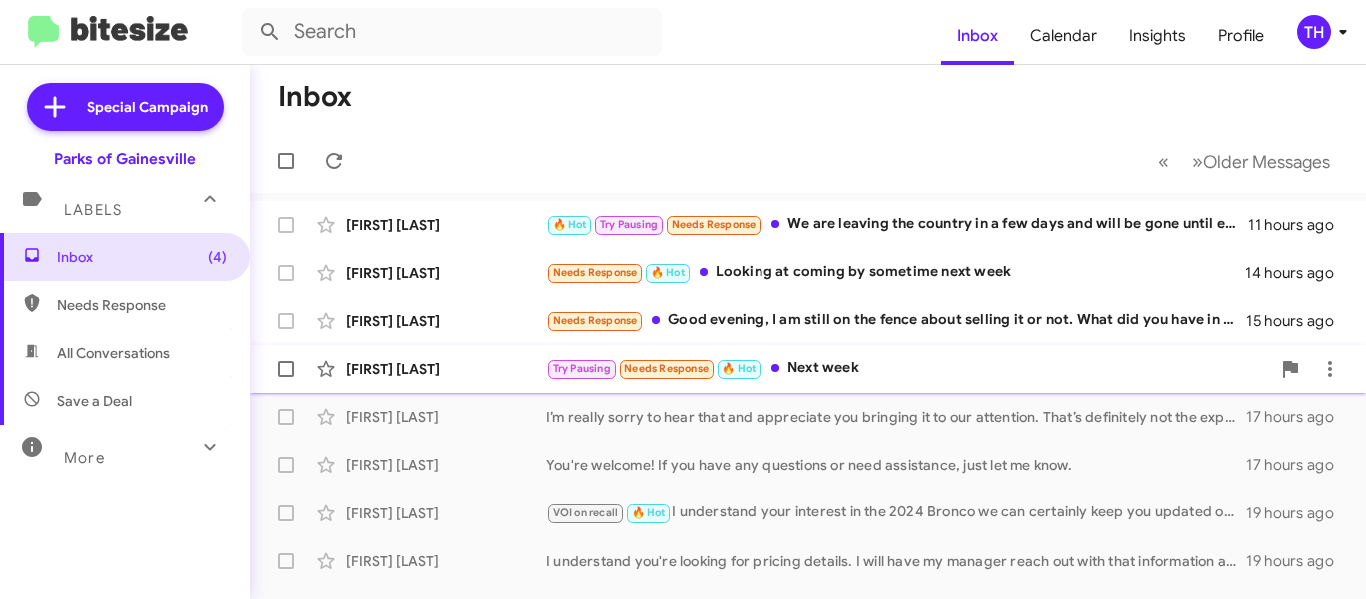 click on "[FIRST] [LAST]" 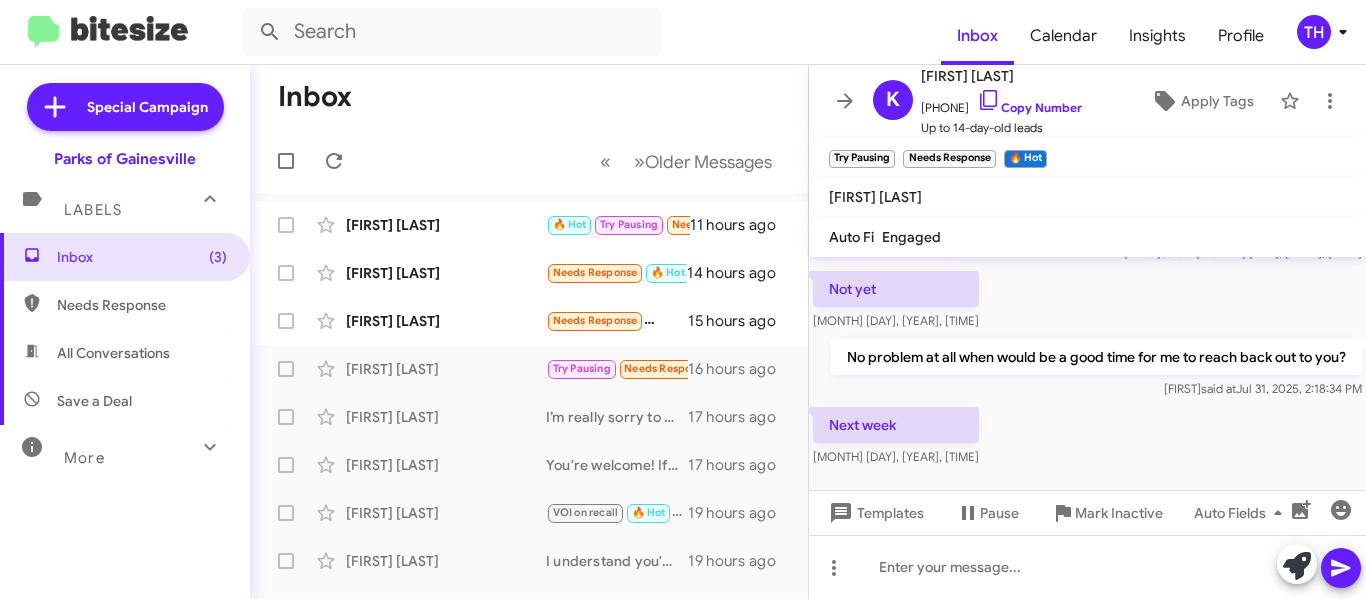 scroll, scrollTop: 294, scrollLeft: 0, axis: vertical 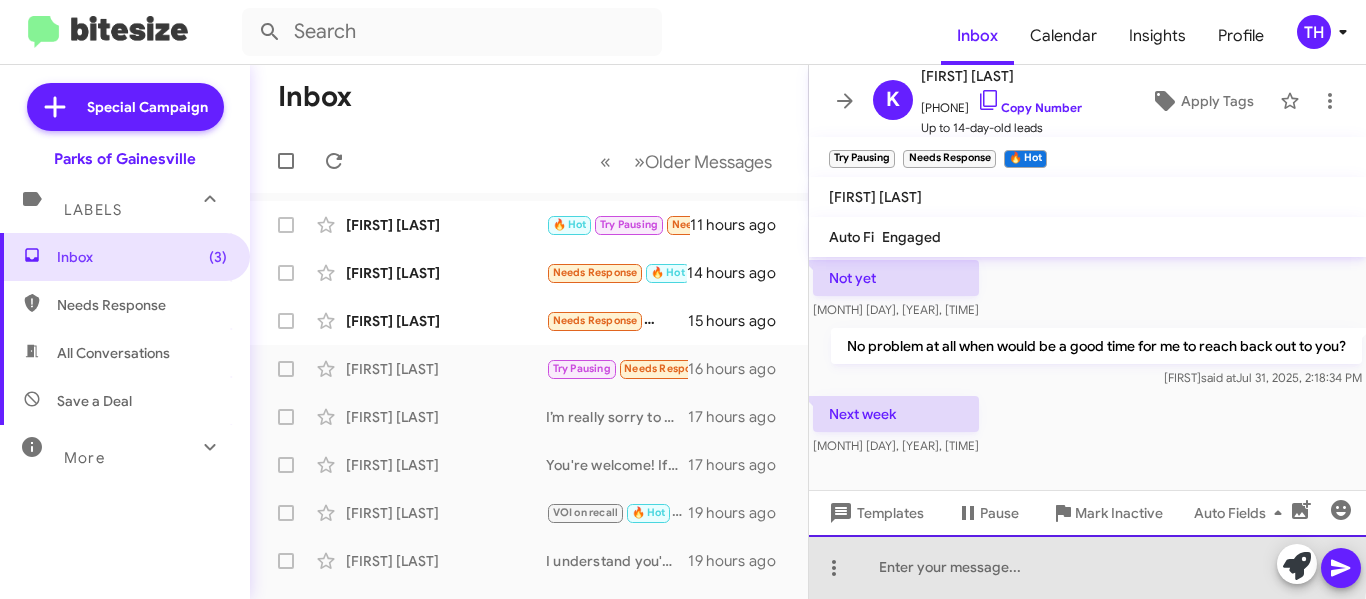 click 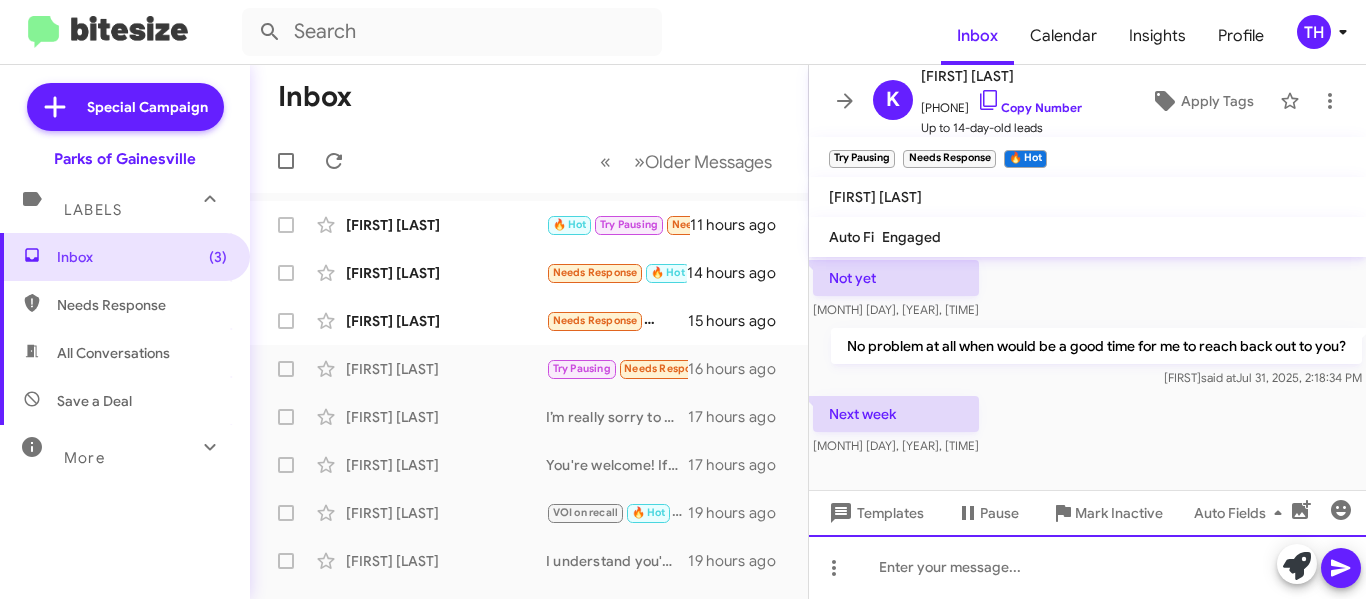 type 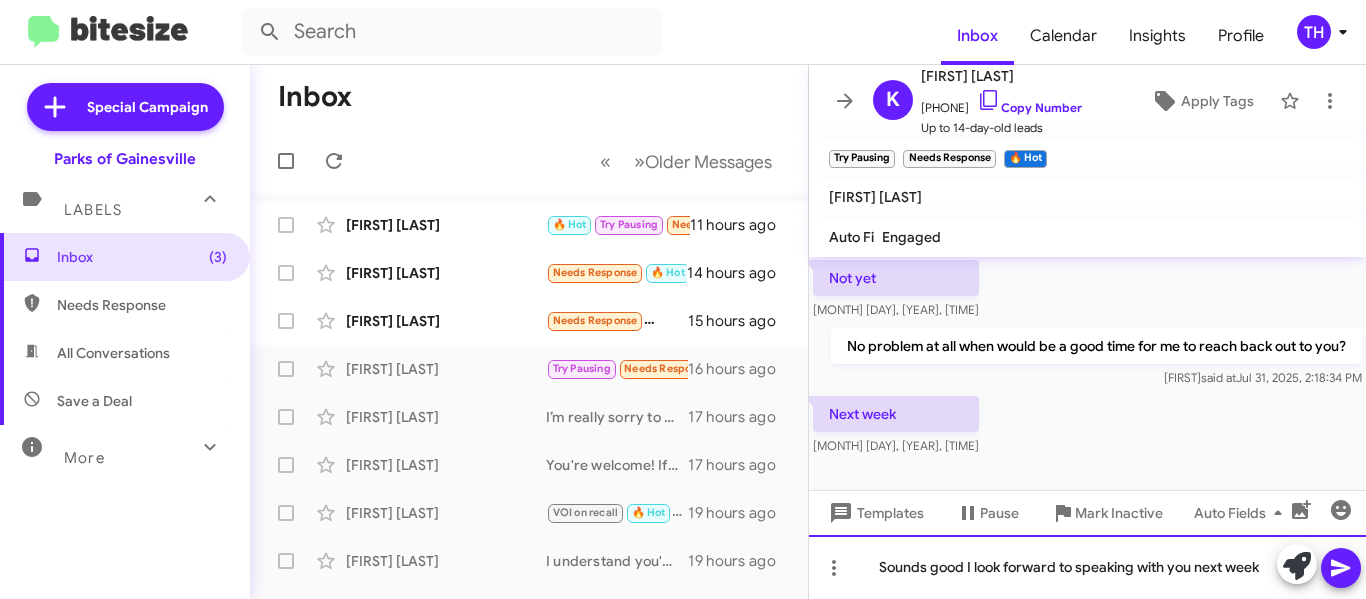click on "Sounds good I look forward to speaking with you next week" 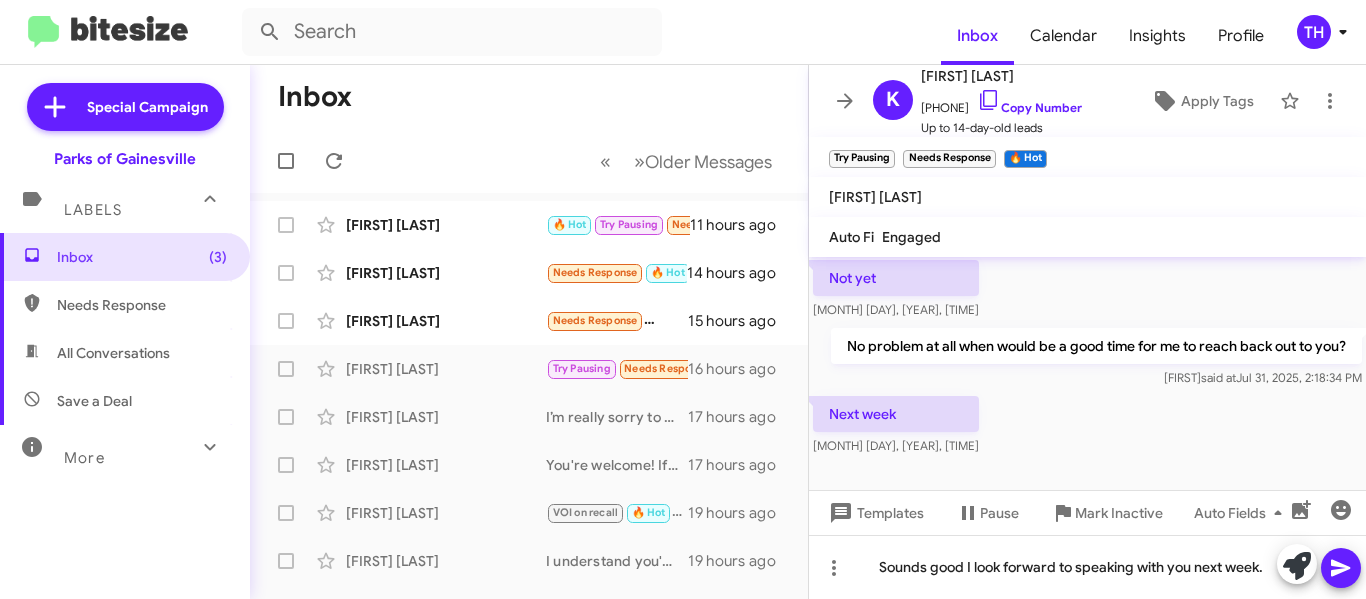 click 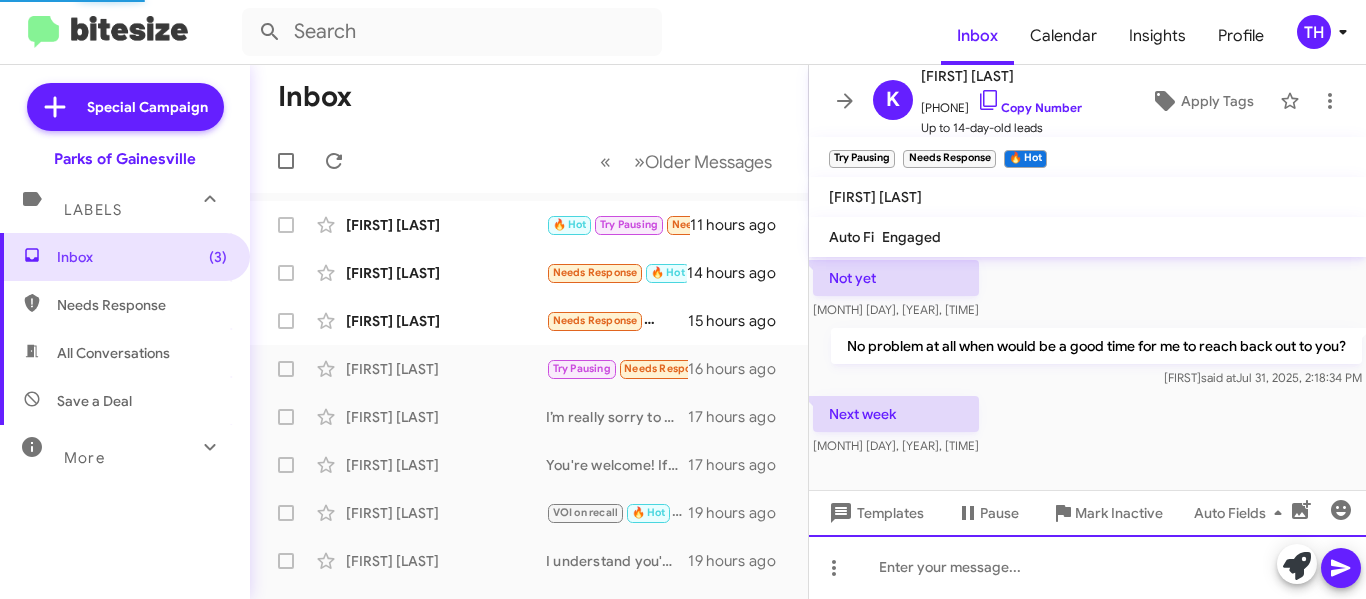 scroll, scrollTop: 0, scrollLeft: 0, axis: both 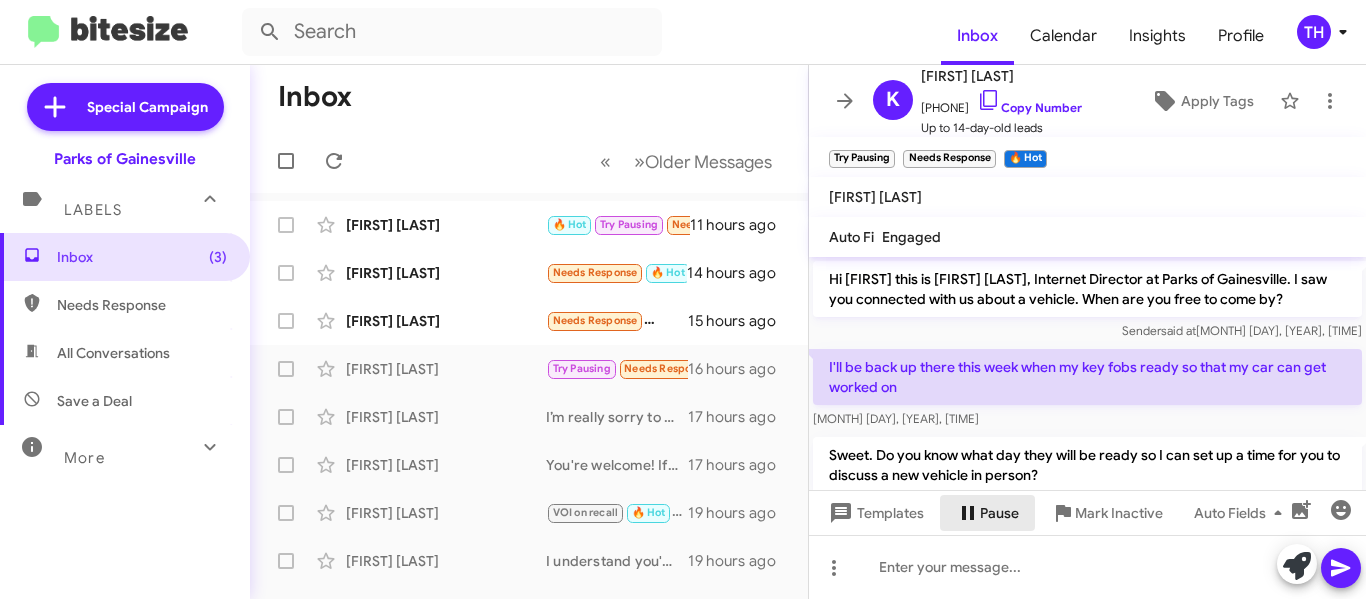 click on "Pause" 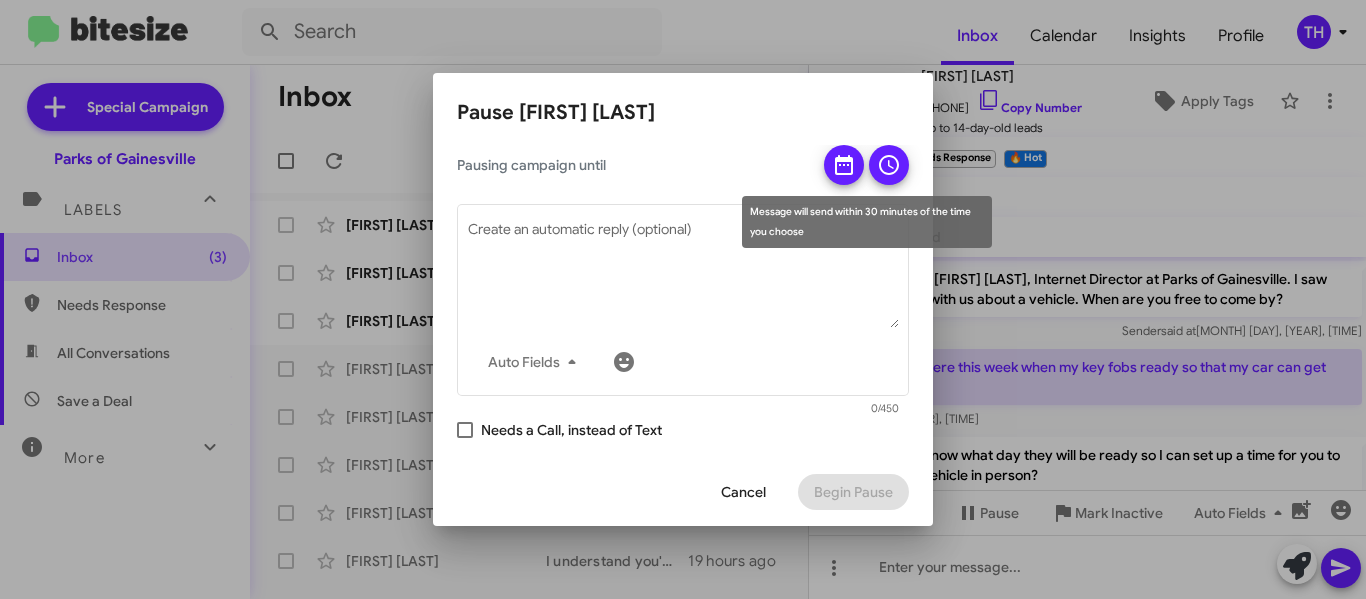 click 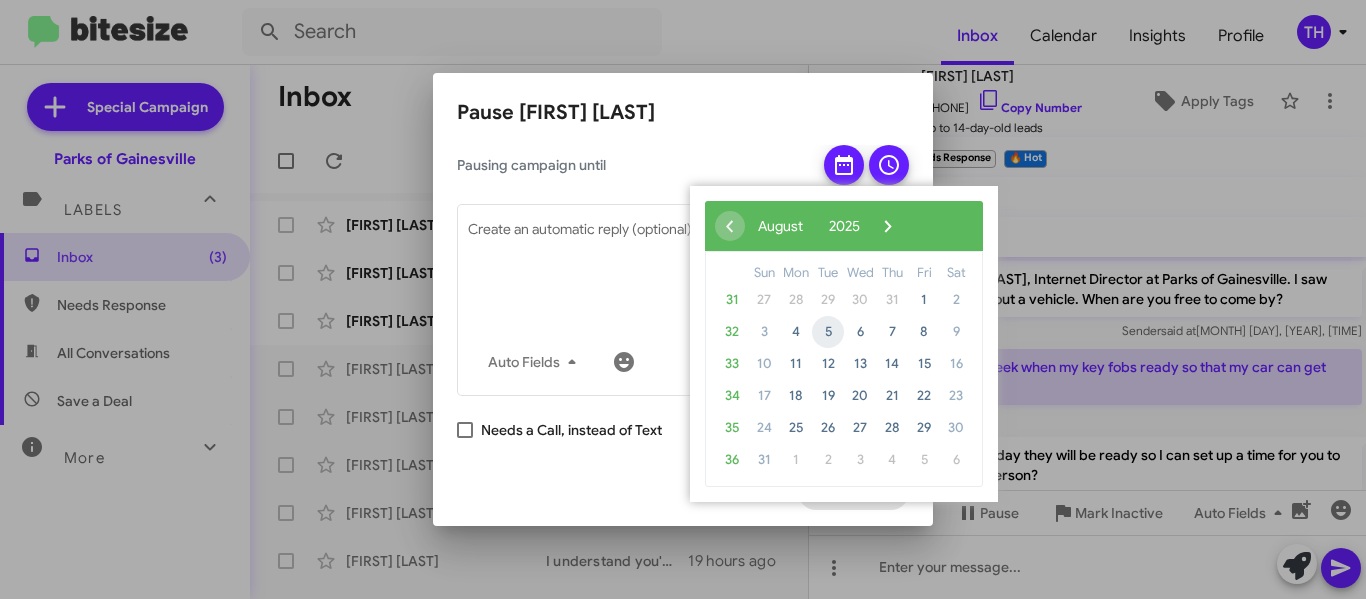 click on "5" 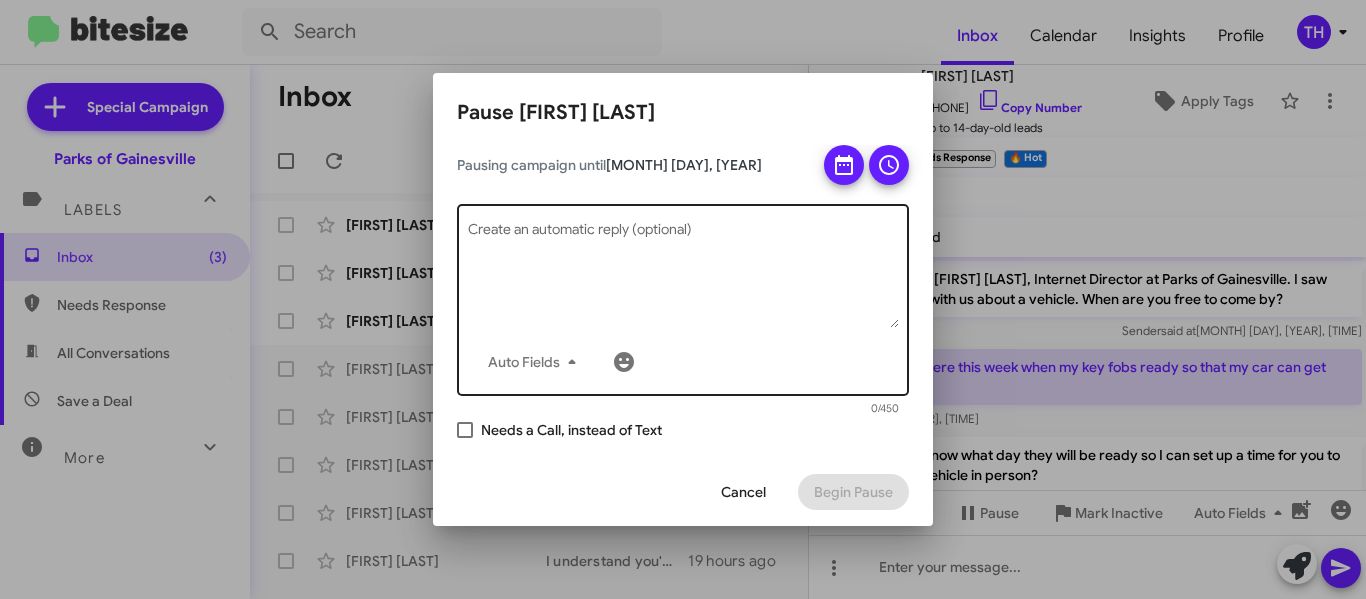 click on "Create an automatic reply (optional)" at bounding box center (683, 276) 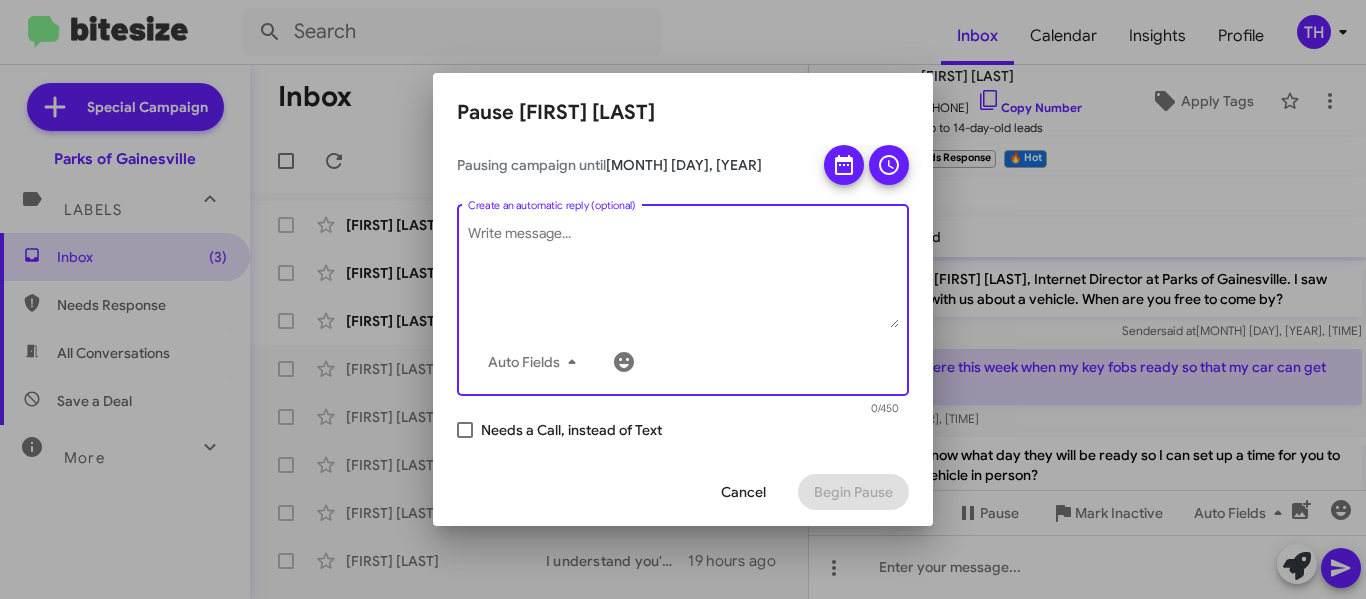 click on "Create an automatic reply (optional)" at bounding box center (683, 276) 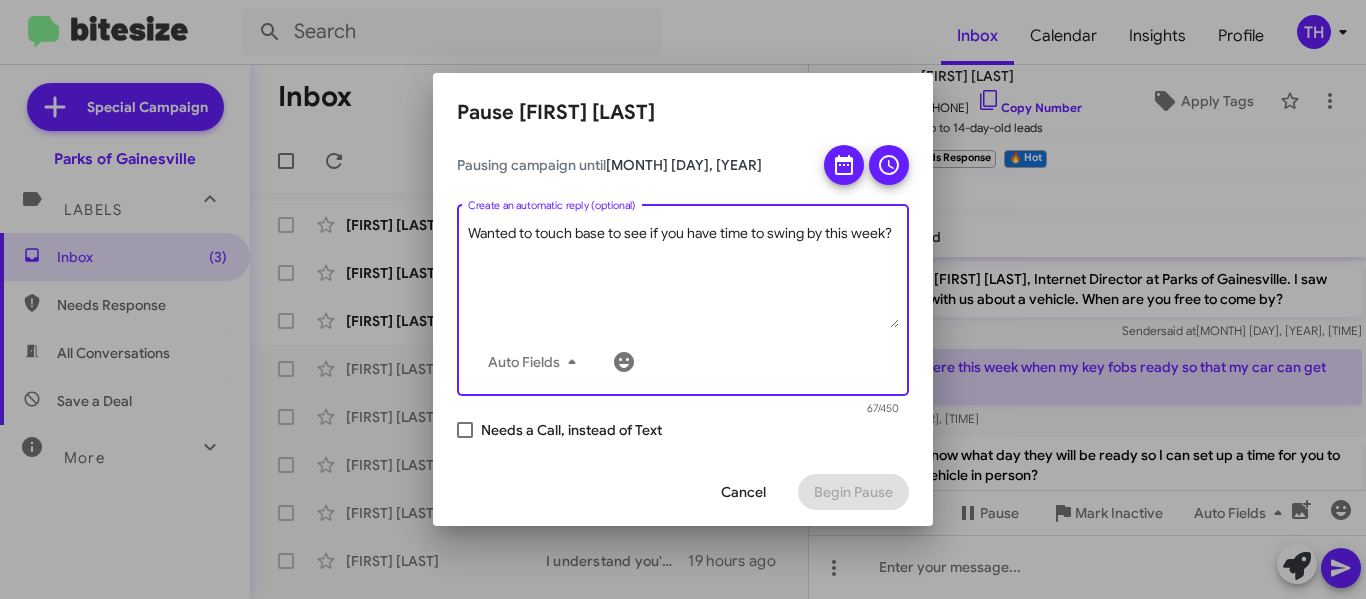 click on "Wanted to touch base to see if you have time to swing by this week?" at bounding box center [683, 276] 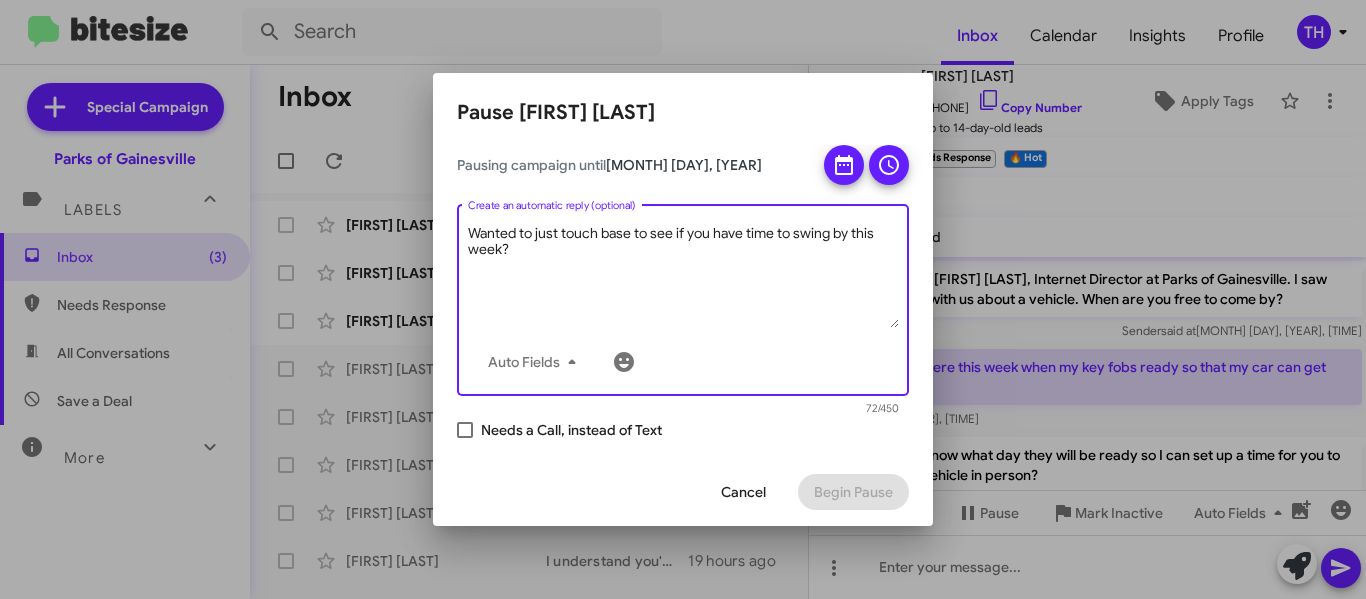 click on "Wanted to just touch base to see if you have time to swing by this week?" at bounding box center [683, 276] 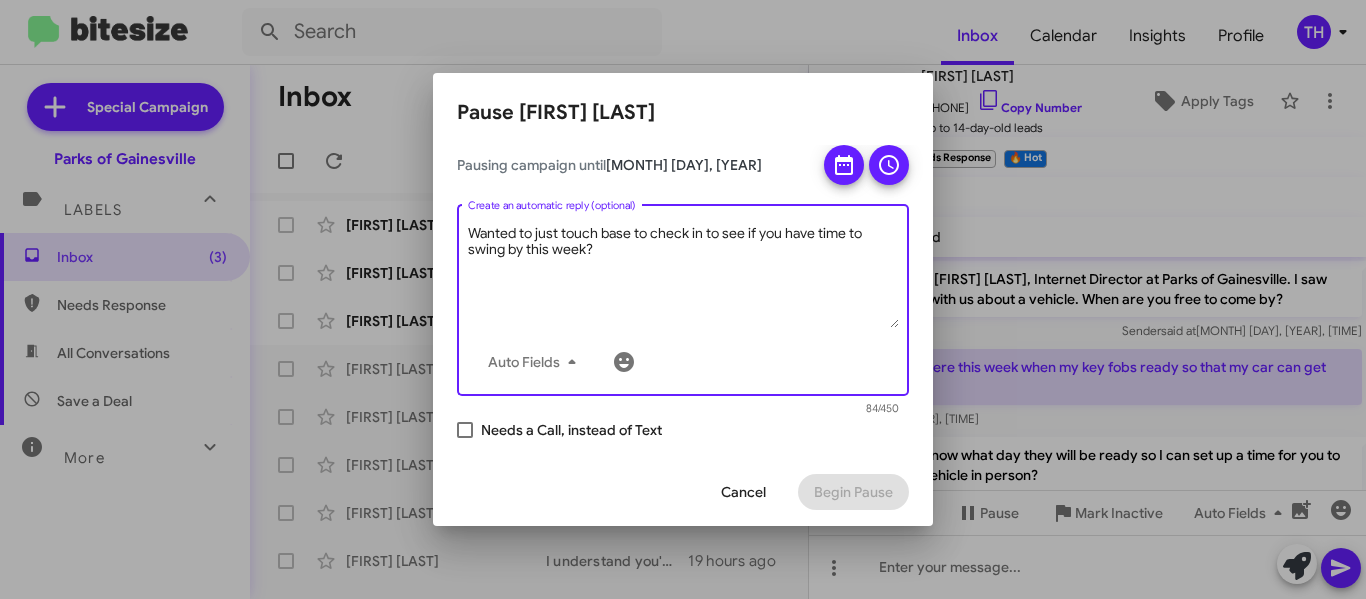 click on "Wanted to just touch base to check in to see if you have time to swing by this week?" at bounding box center (683, 276) 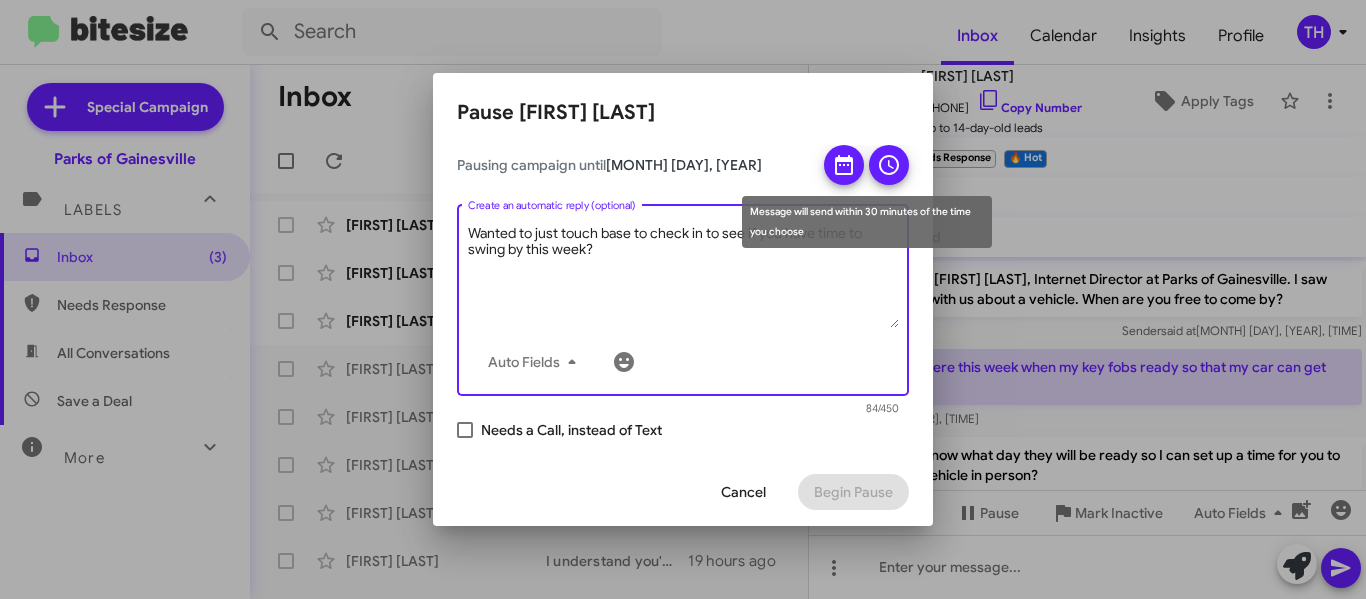 type on "Wanted to just touch base to check in to see if you have time to swing by this week?" 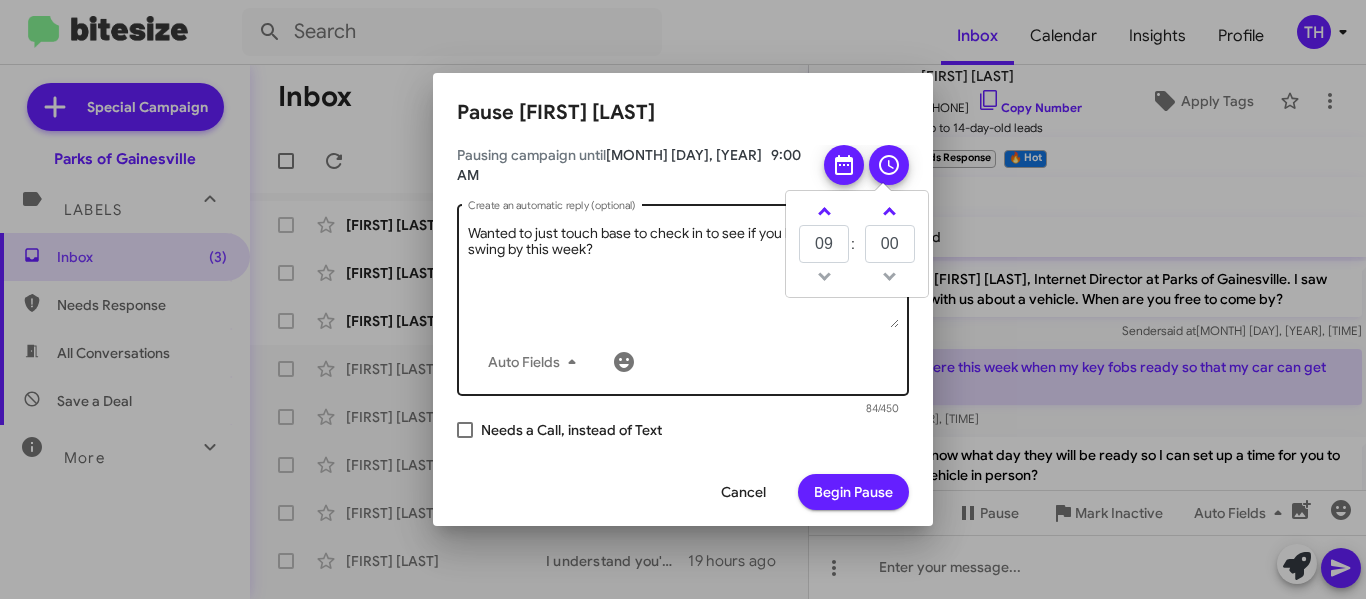 click on "Auto Fields" at bounding box center [683, 362] 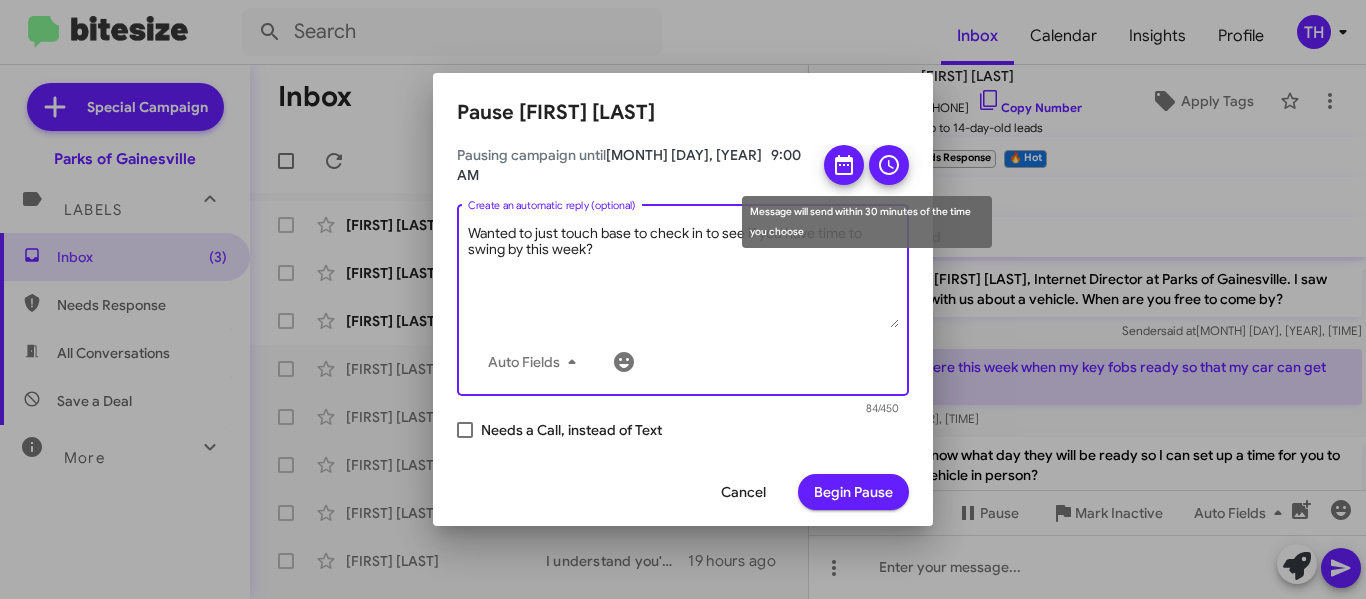 click at bounding box center (889, 165) 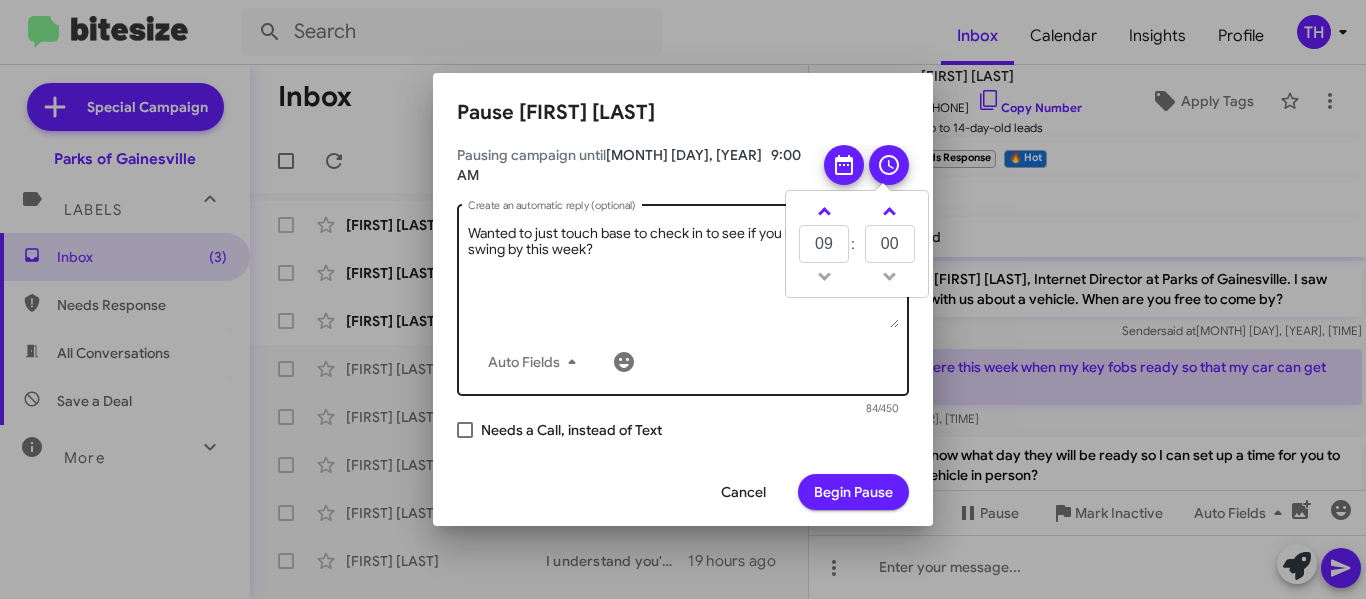 click on "Wanted to just touch base to check in to see if you have time to swing by this week?" at bounding box center [683, 276] 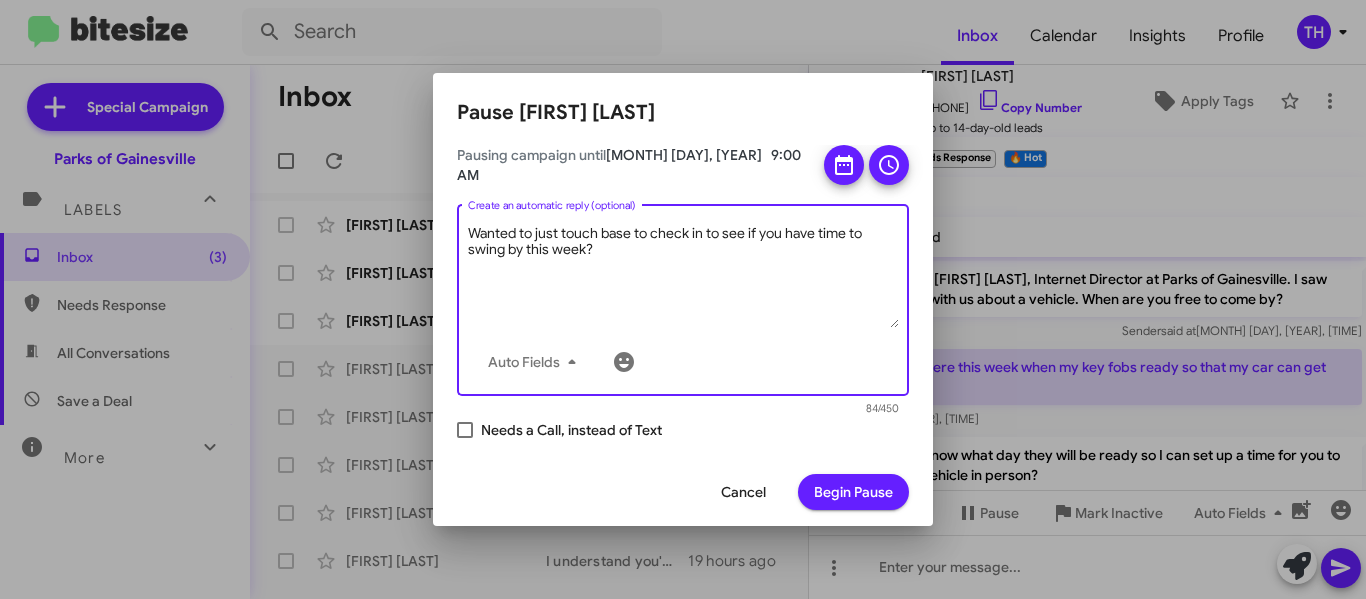 click on "Begin Pause" at bounding box center [853, 492] 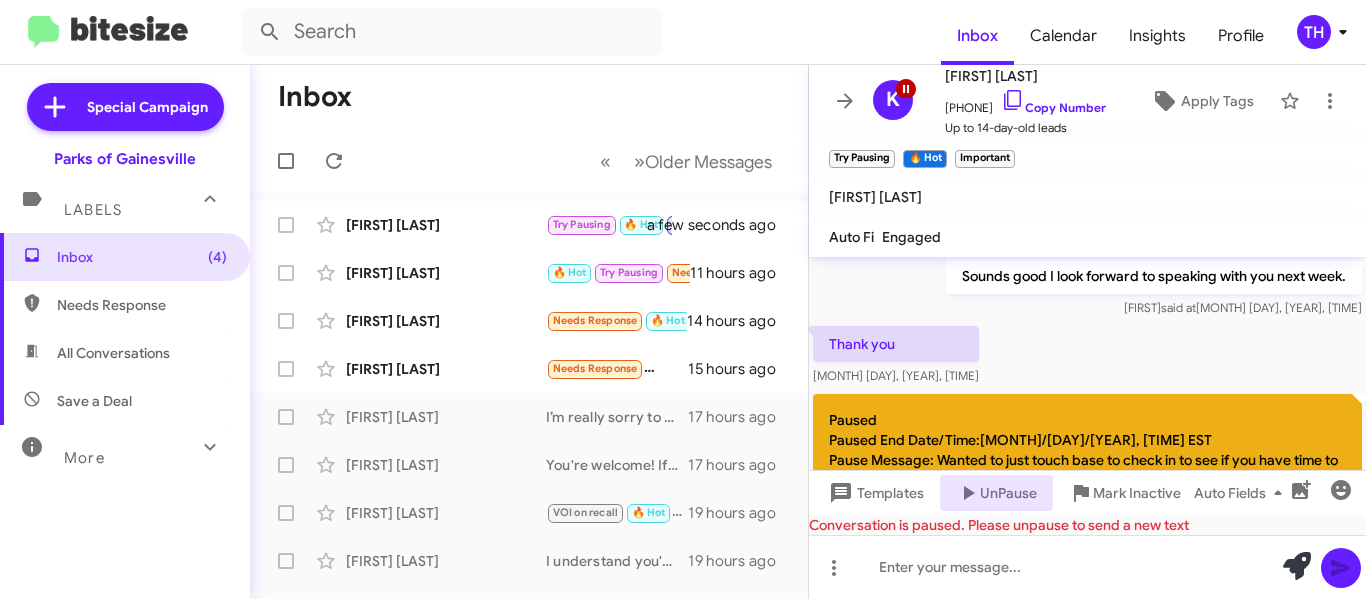 scroll, scrollTop: 657, scrollLeft: 0, axis: vertical 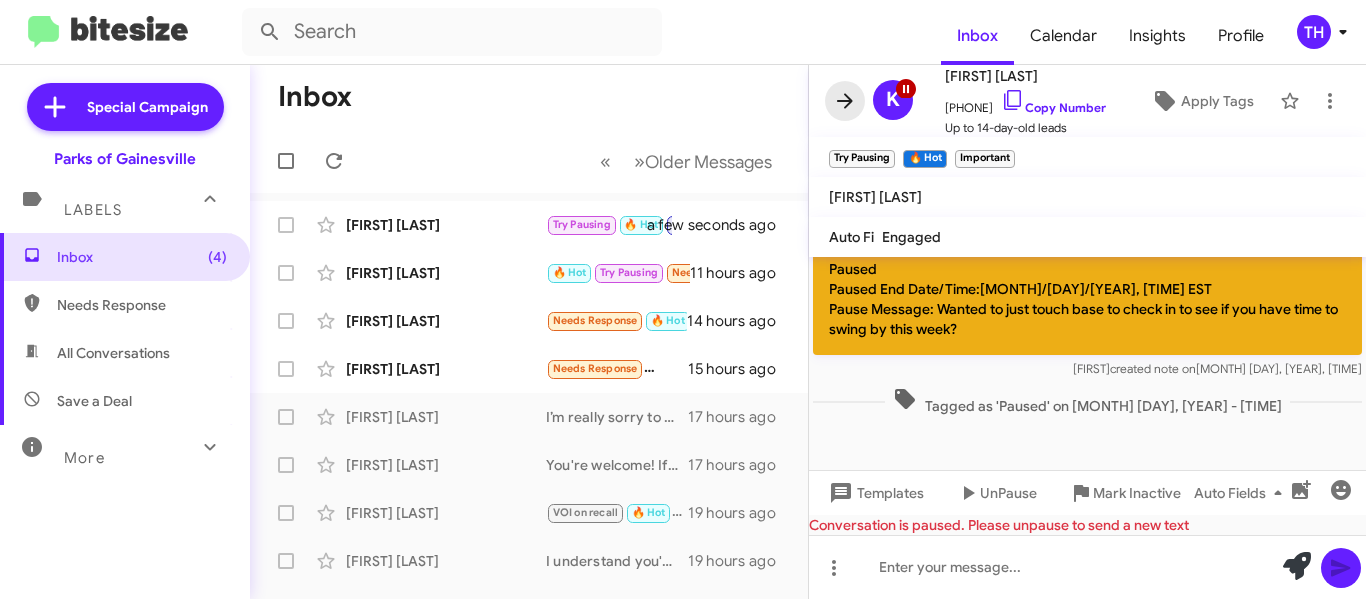 click 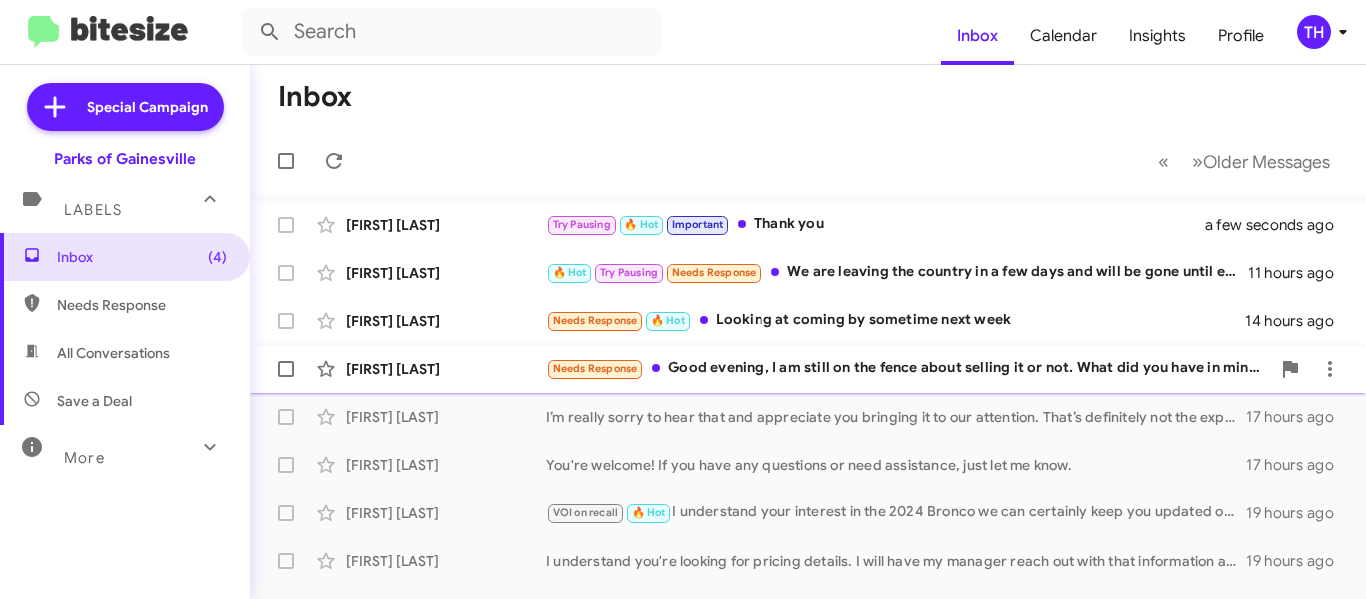 click on "[FIRST] [LAST] Needs Response Good evening, I am still on the fence about selling it or not. What did you have in mind? [TIME] ago" 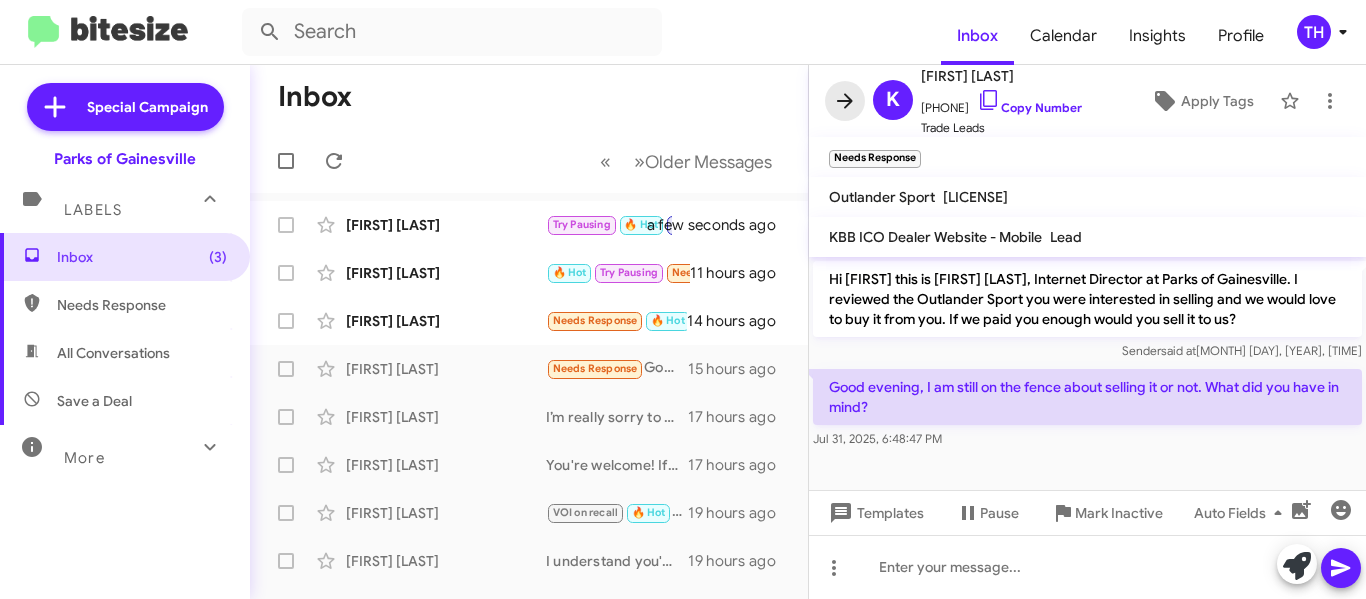 click 